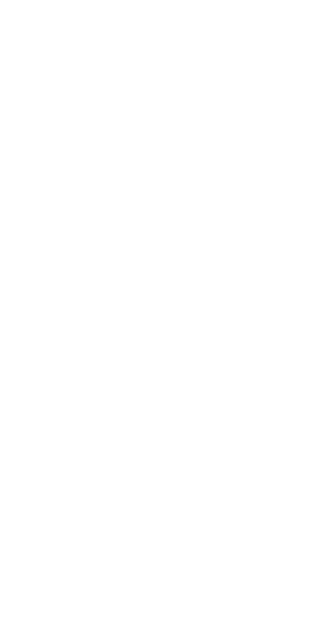 scroll, scrollTop: 0, scrollLeft: 0, axis: both 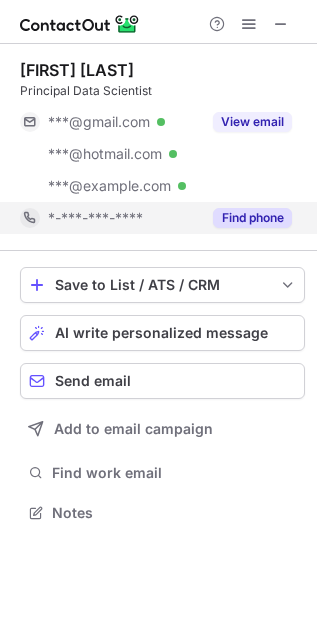 click on "Find phone" at bounding box center (252, 218) 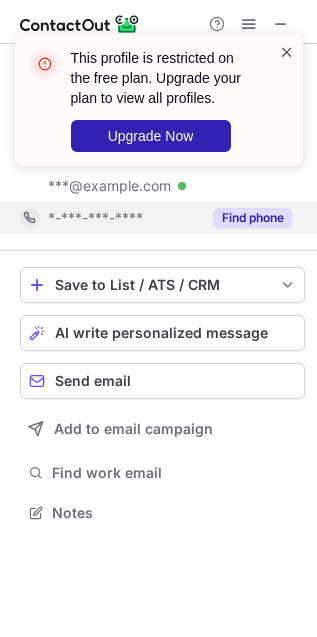 click at bounding box center (287, 52) 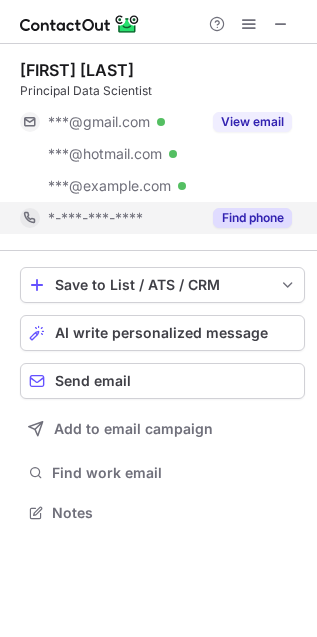 click at bounding box center [281, 24] 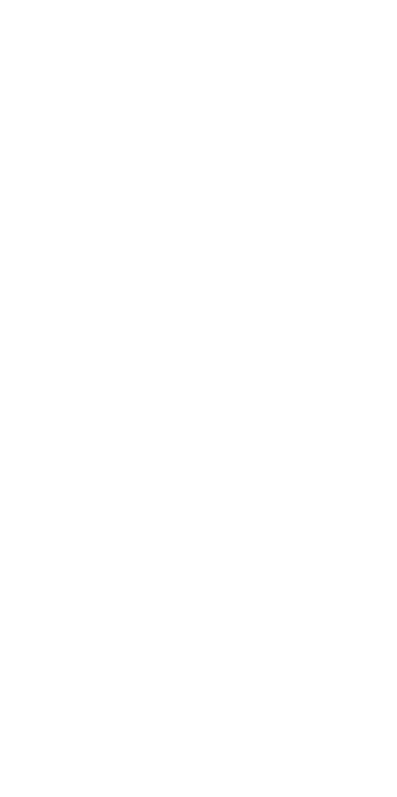 scroll, scrollTop: 0, scrollLeft: 0, axis: both 